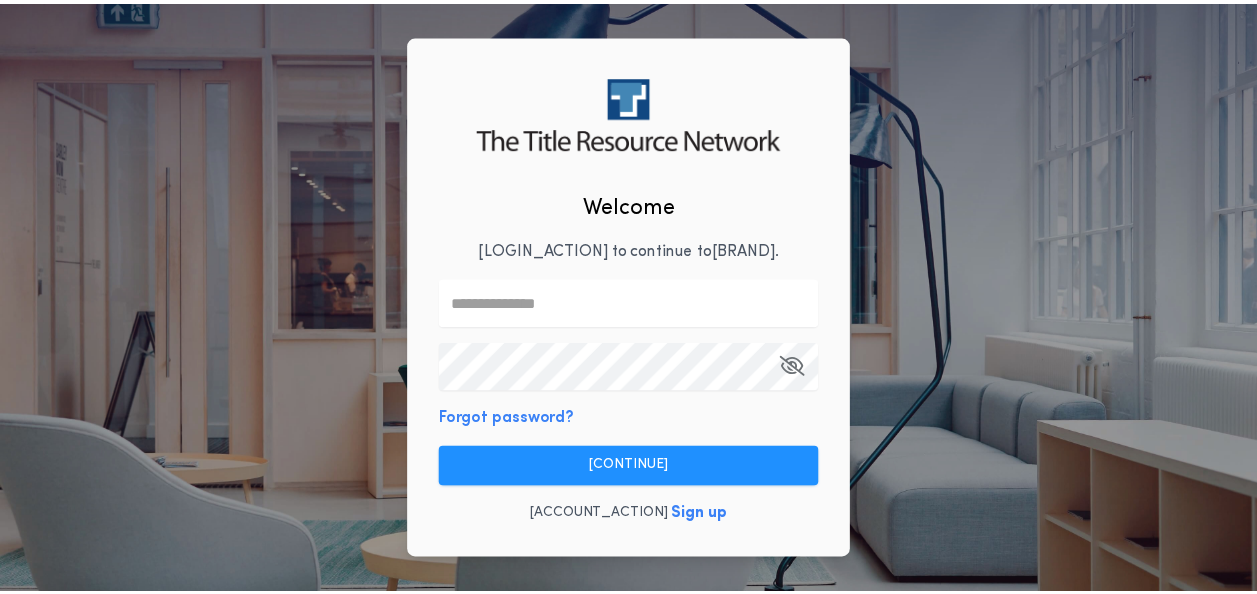 scroll, scrollTop: 0, scrollLeft: 0, axis: both 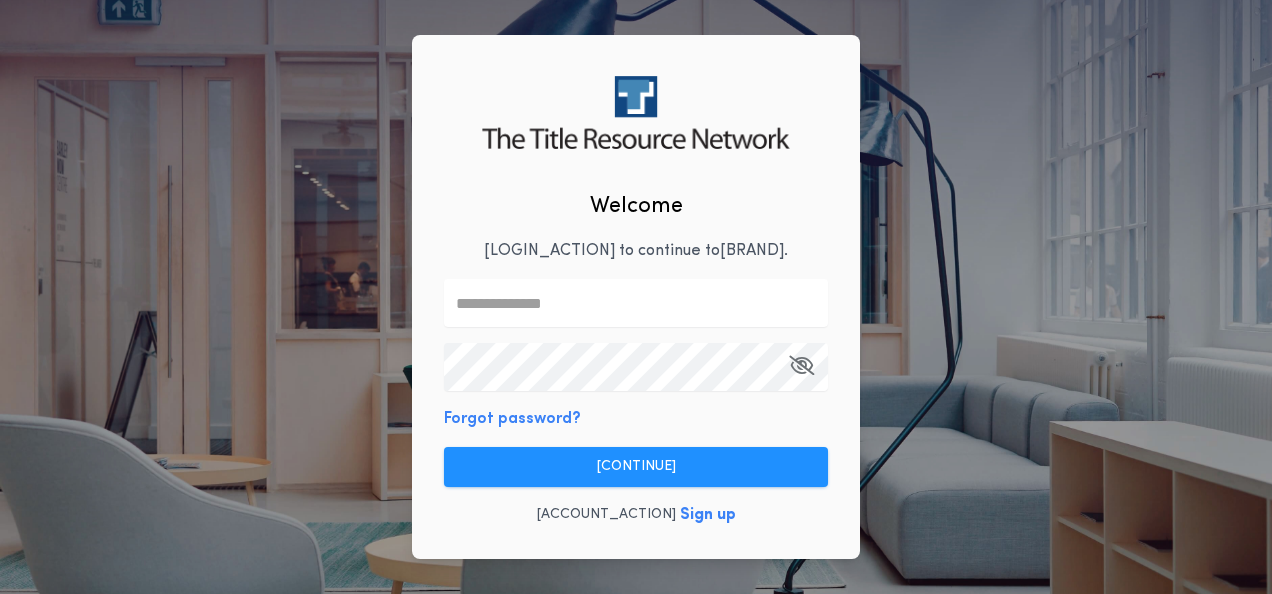 click at bounding box center (636, 303) 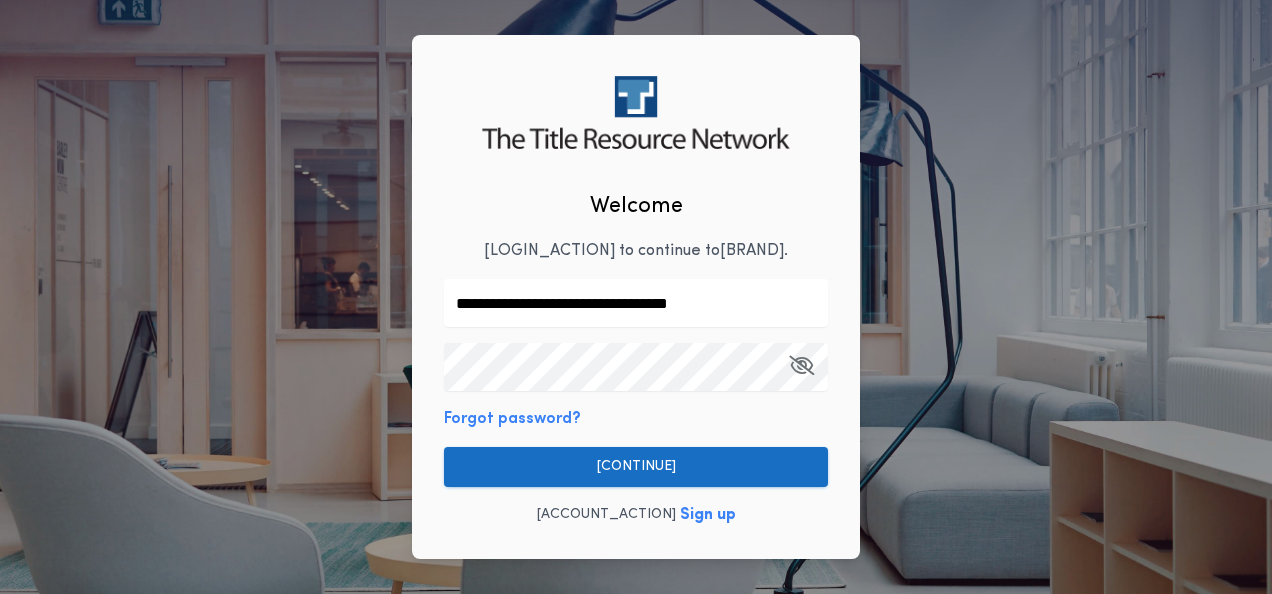 click on "[CONTINUE]" at bounding box center (636, 467) 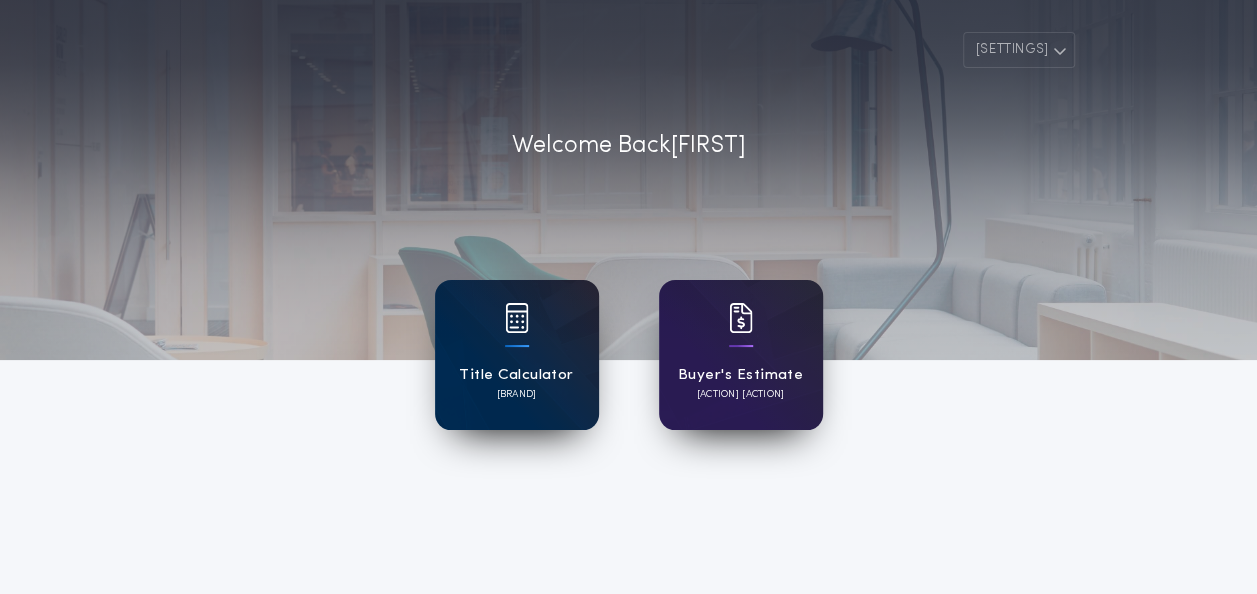 click on "Title Calculator" at bounding box center [516, 375] 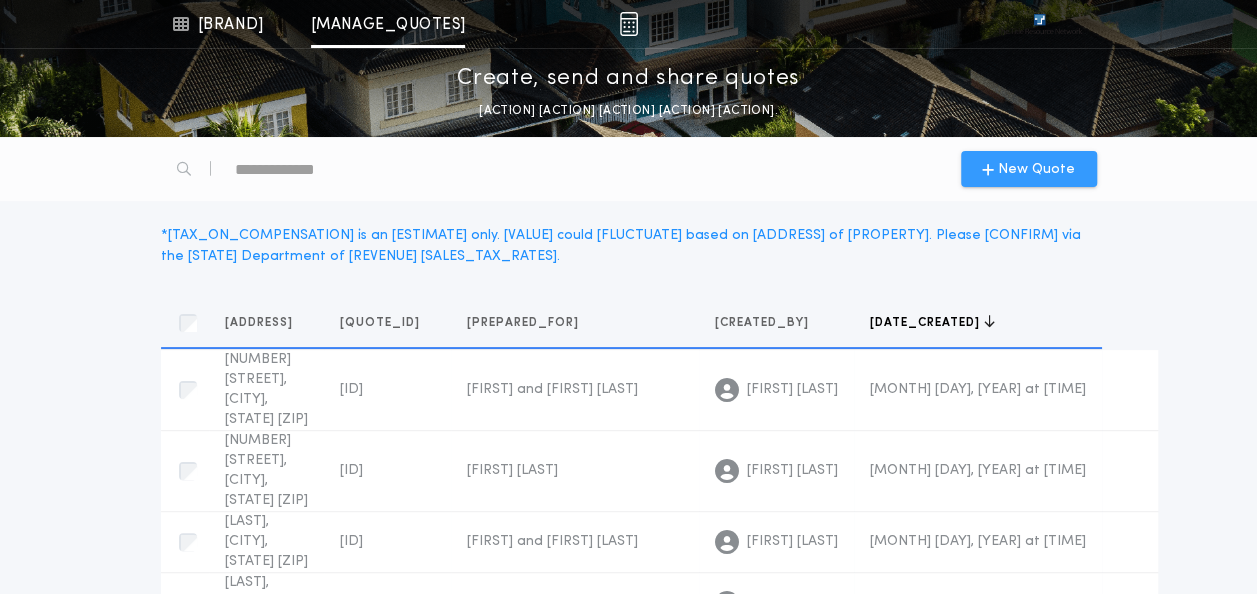 click on "New Quote" at bounding box center (1036, 169) 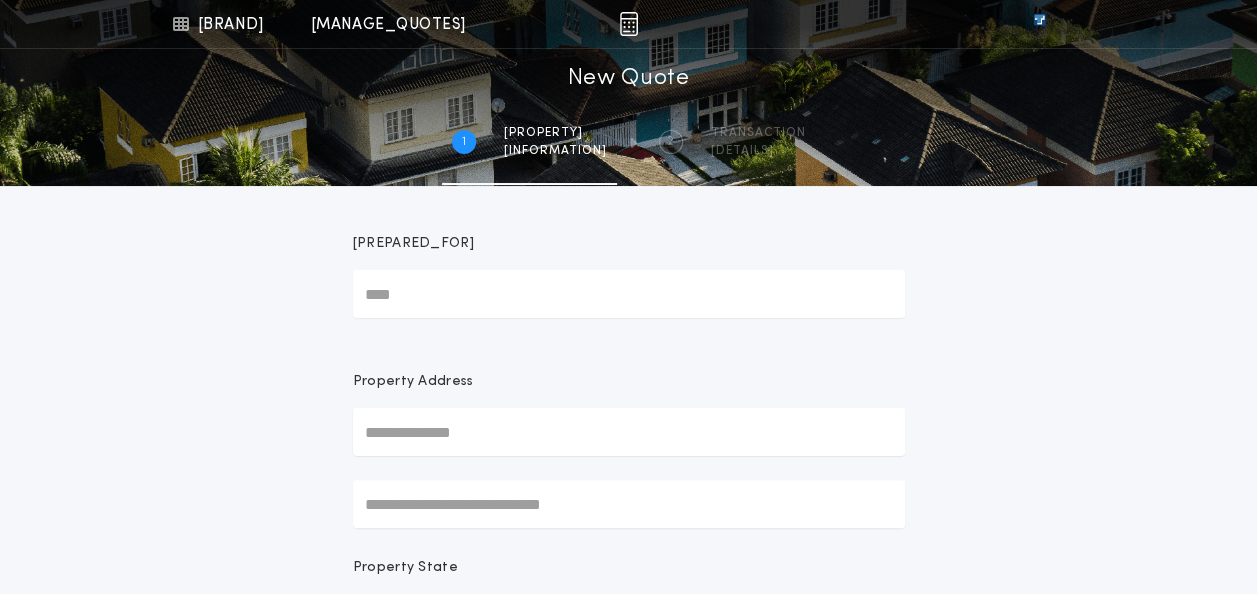 click on "[PREPARED_FOR]" at bounding box center [629, 294] 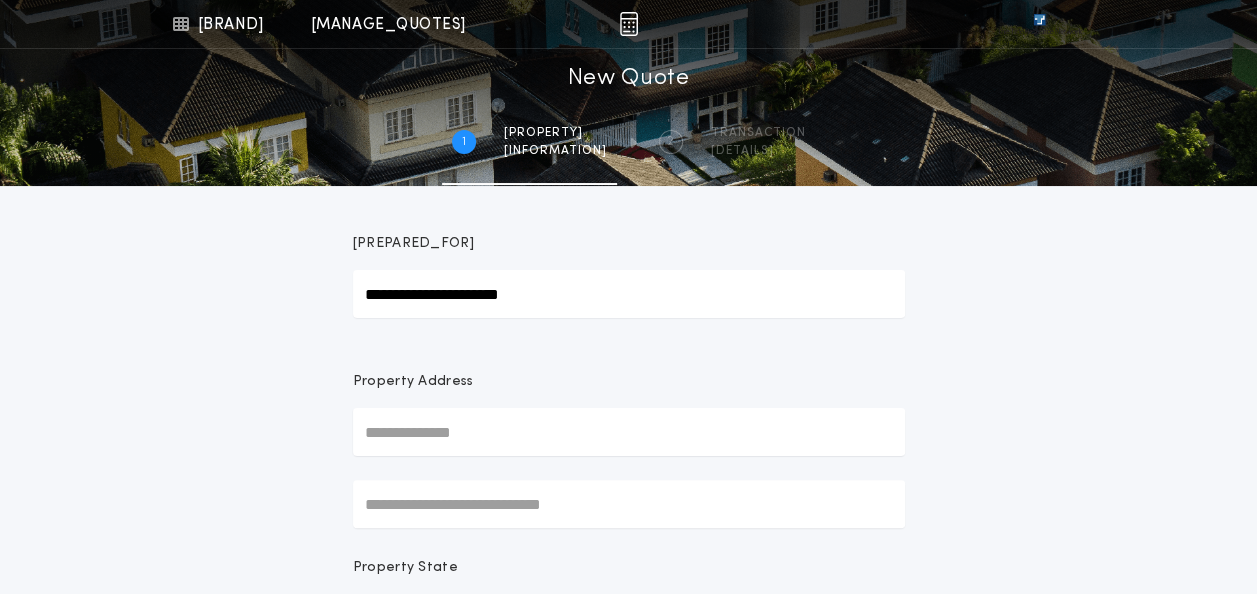 type on "[LAST]" 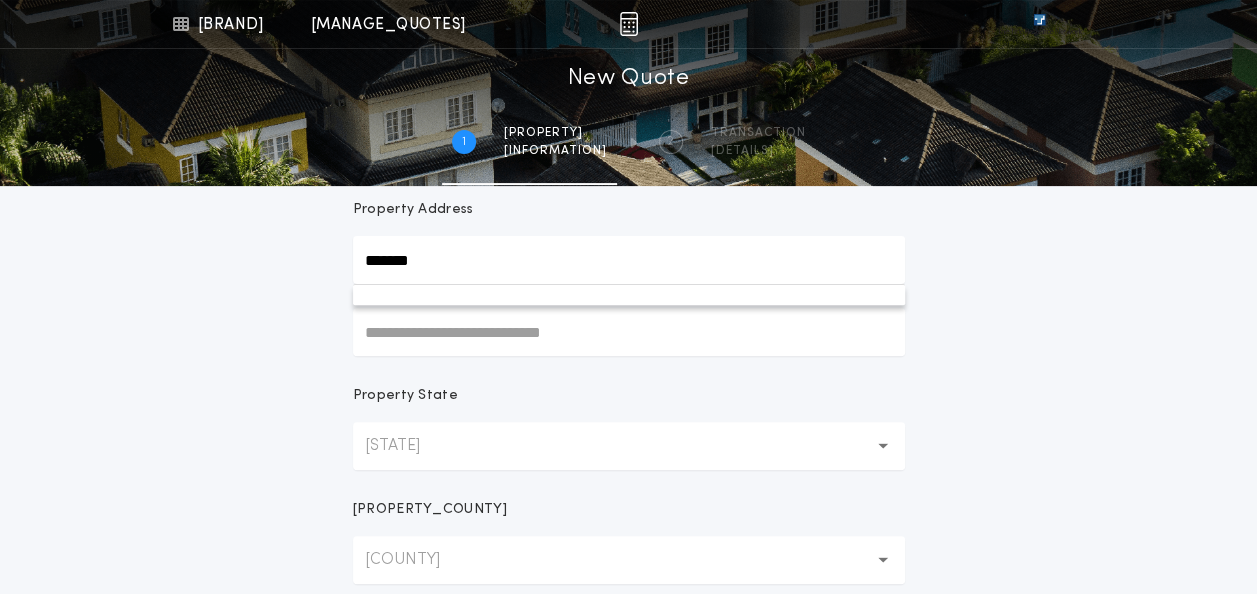 scroll, scrollTop: 100, scrollLeft: 0, axis: vertical 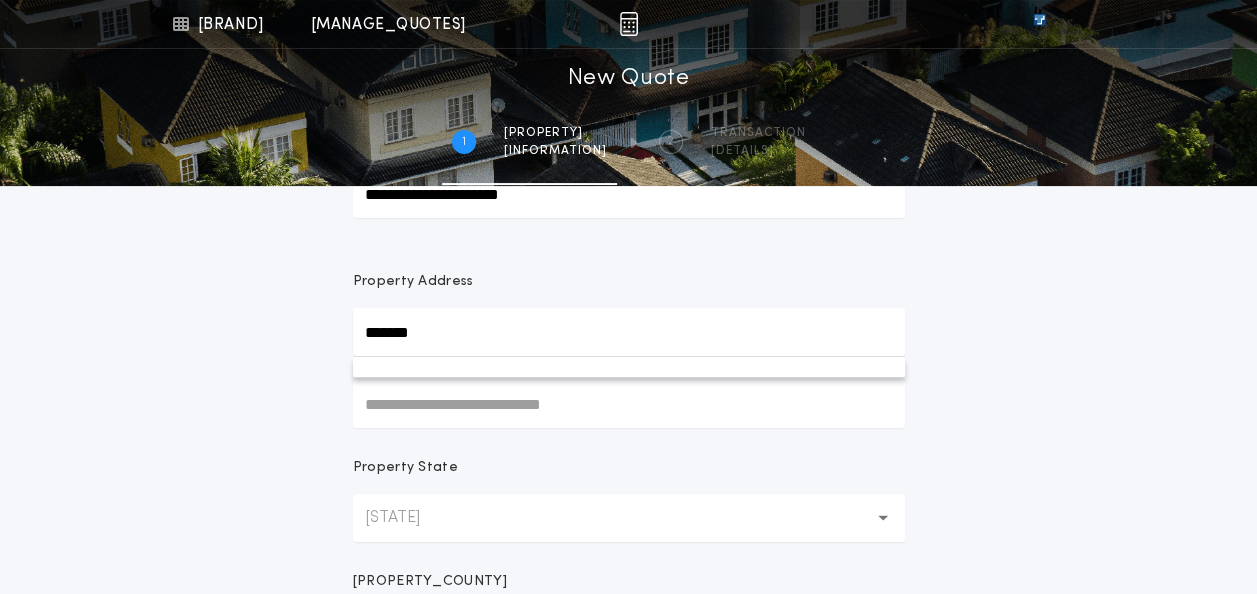 drag, startPoint x: 414, startPoint y: 338, endPoint x: 286, endPoint y: 345, distance: 128.19127 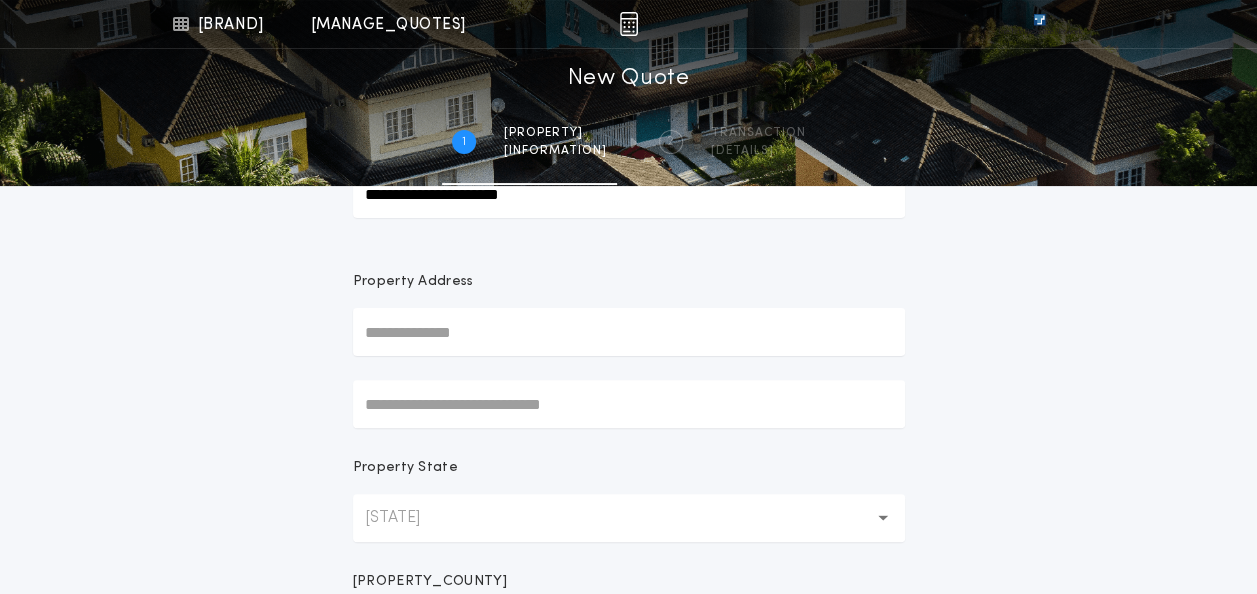 click at bounding box center [629, 332] 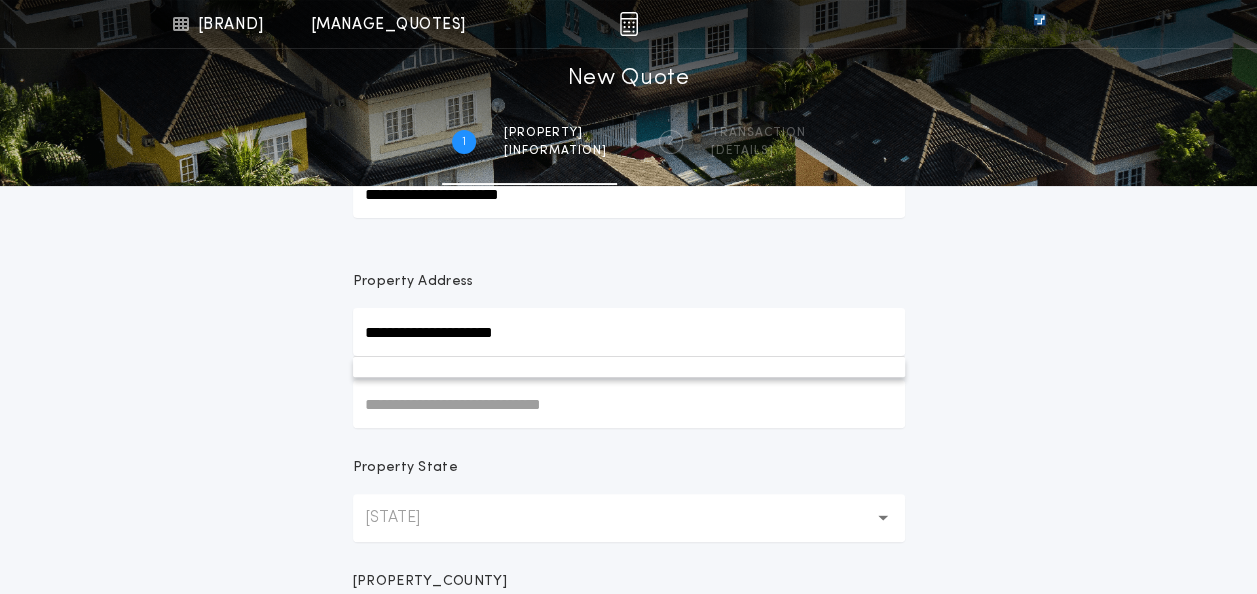 type on "**********" 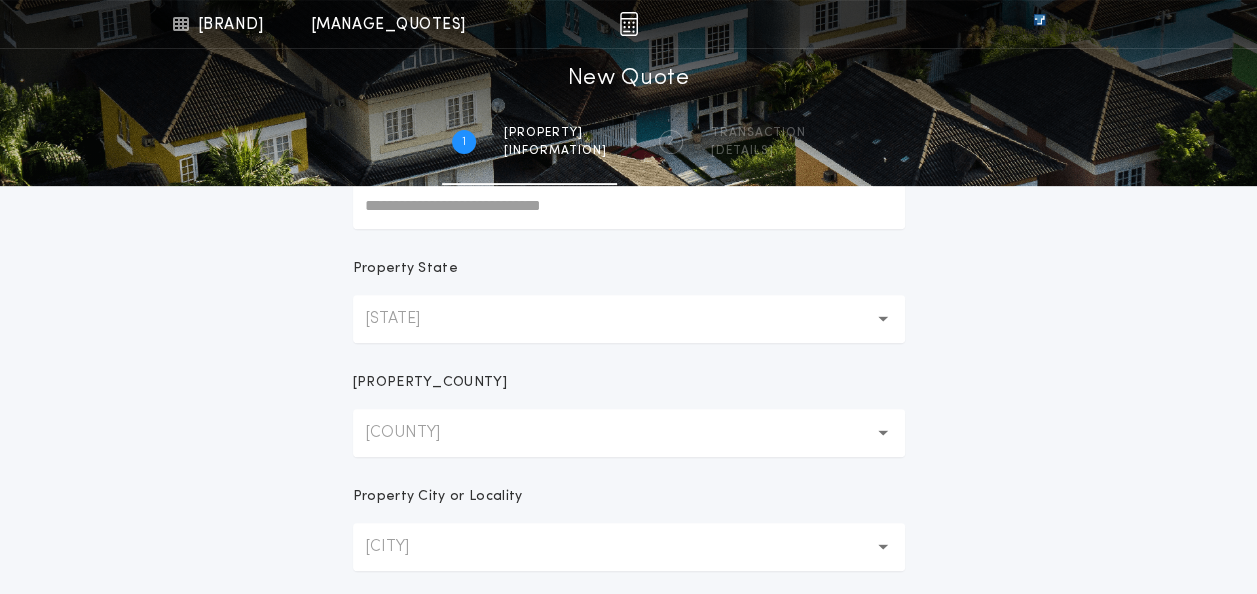 scroll, scrollTop: 300, scrollLeft: 0, axis: vertical 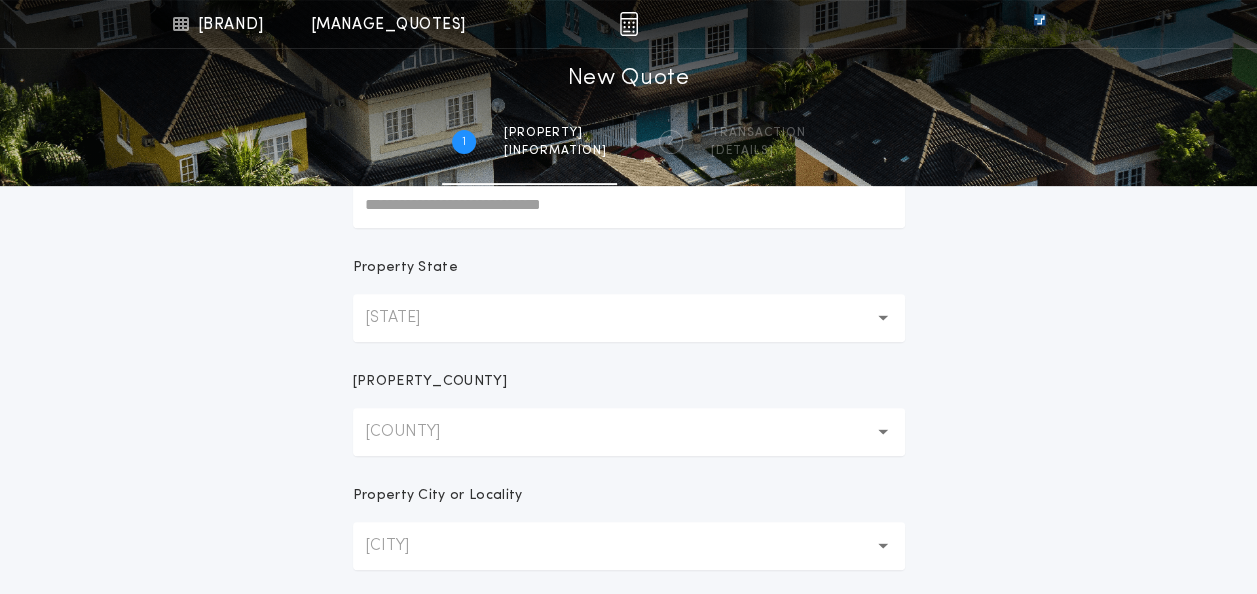 click on "[STATE]" at bounding box center (629, 318) 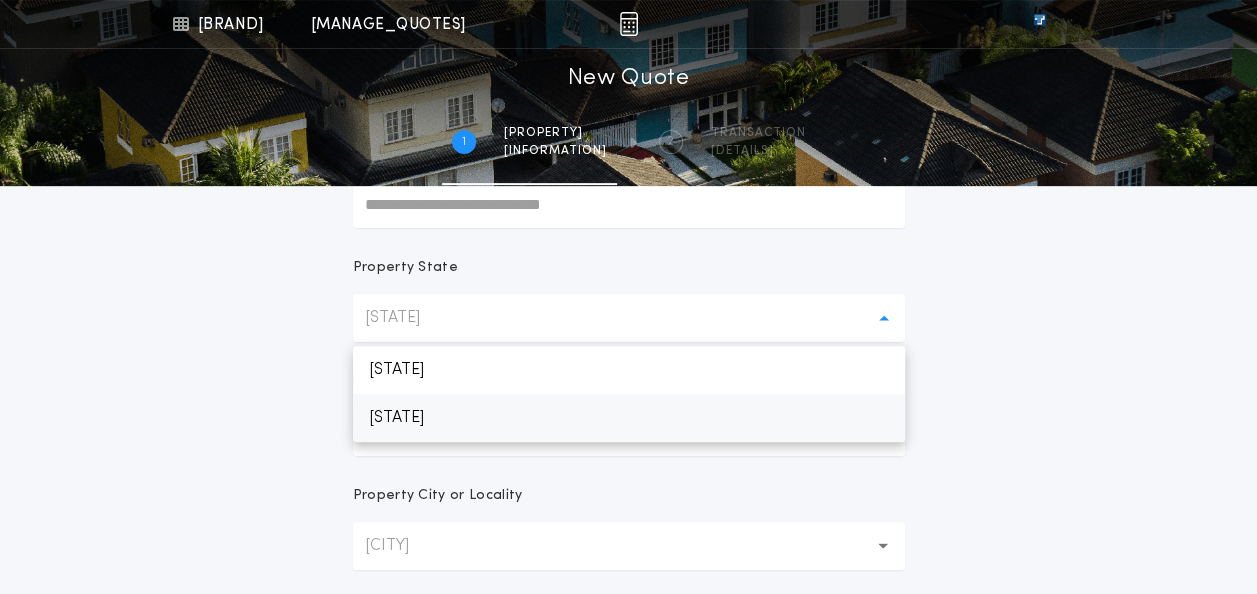 click on "[STATE]" at bounding box center [629, 418] 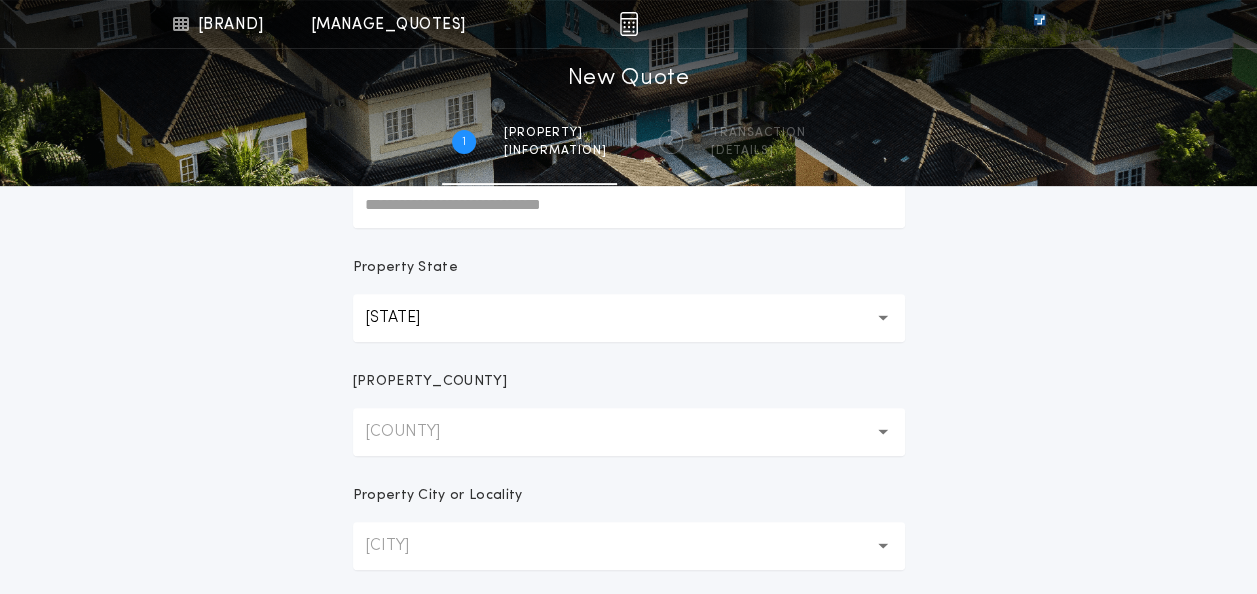 click on "[COUNTY]" at bounding box center [629, 432] 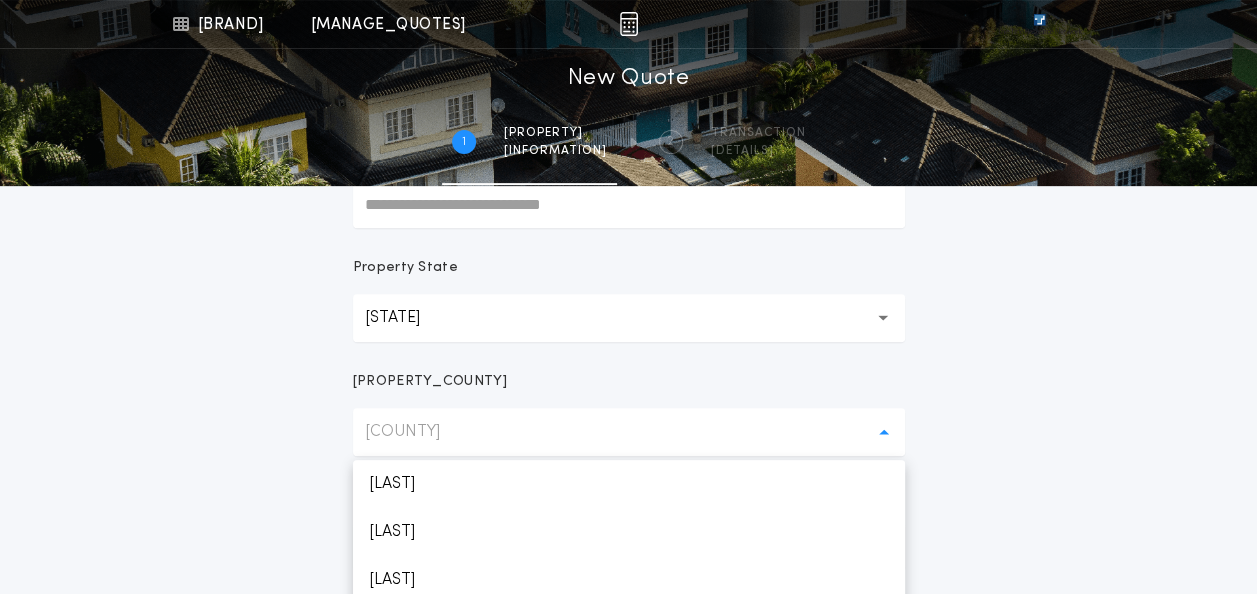 scroll, scrollTop: 400, scrollLeft: 0, axis: vertical 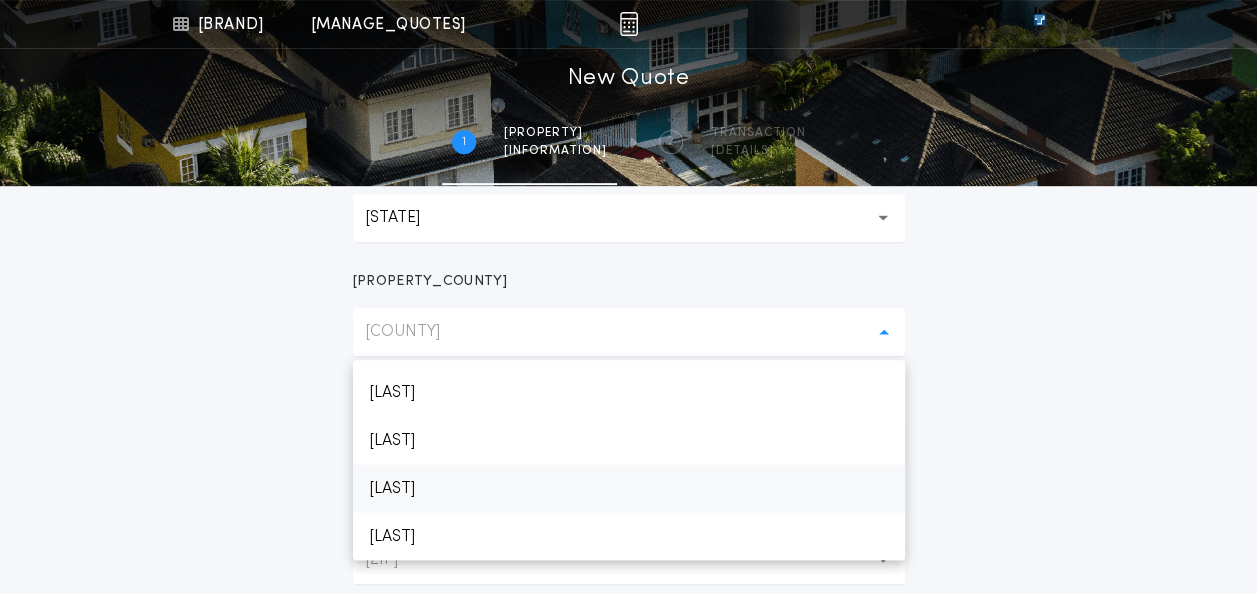 click on "[LAST]" at bounding box center (629, 488) 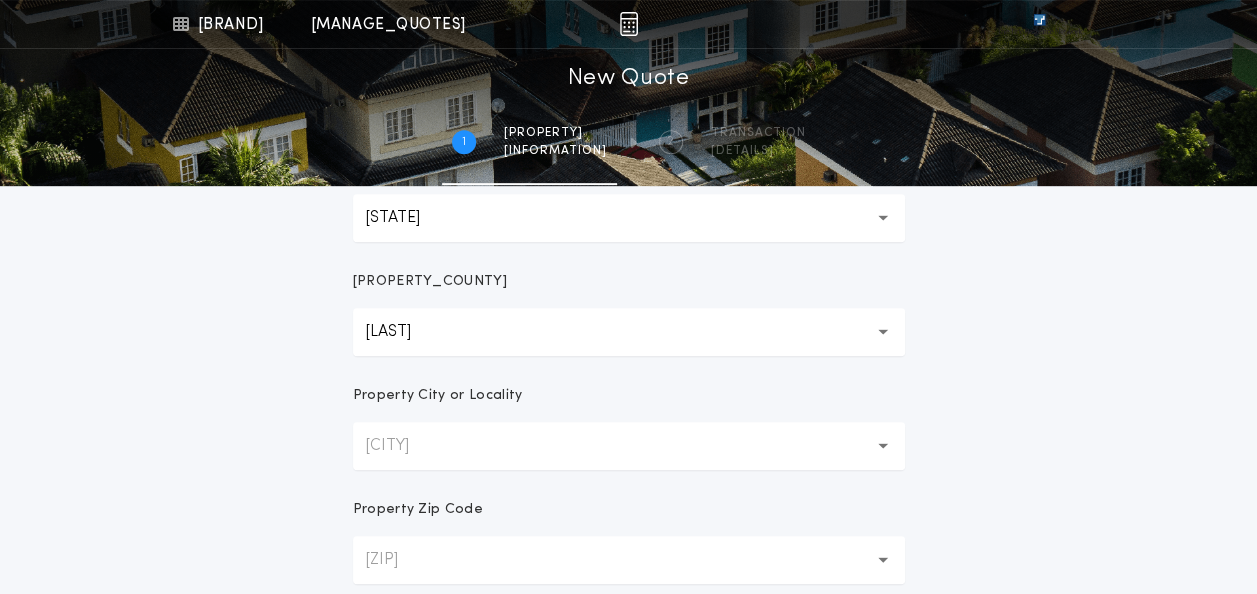click on "[CITY]" at bounding box center (403, 446) 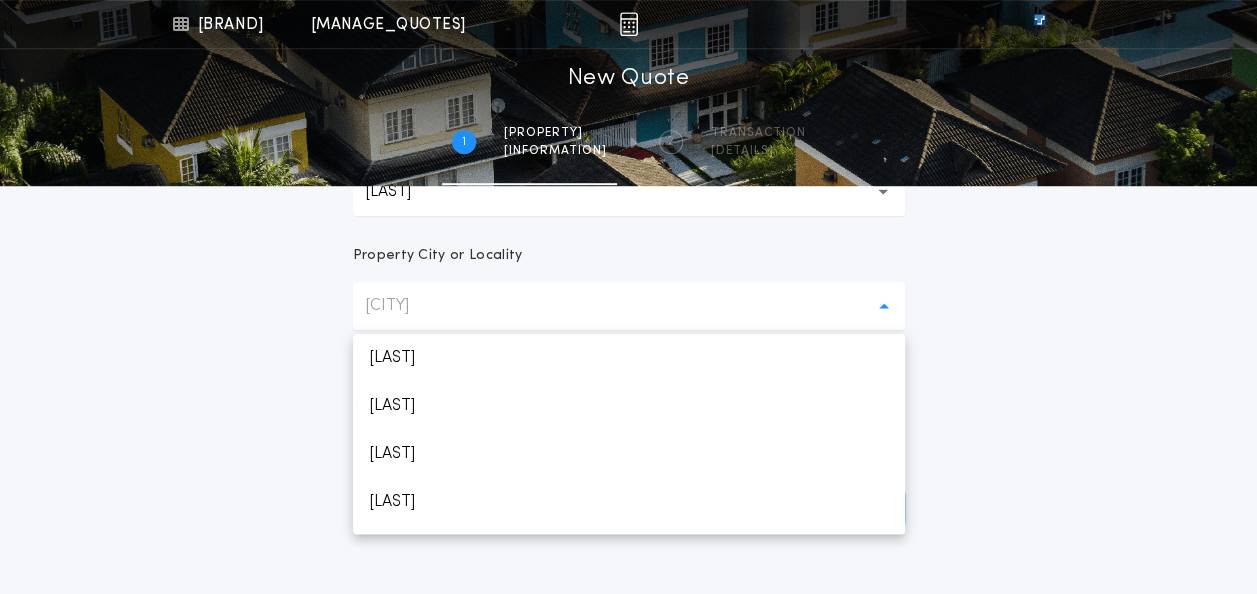 scroll, scrollTop: 600, scrollLeft: 0, axis: vertical 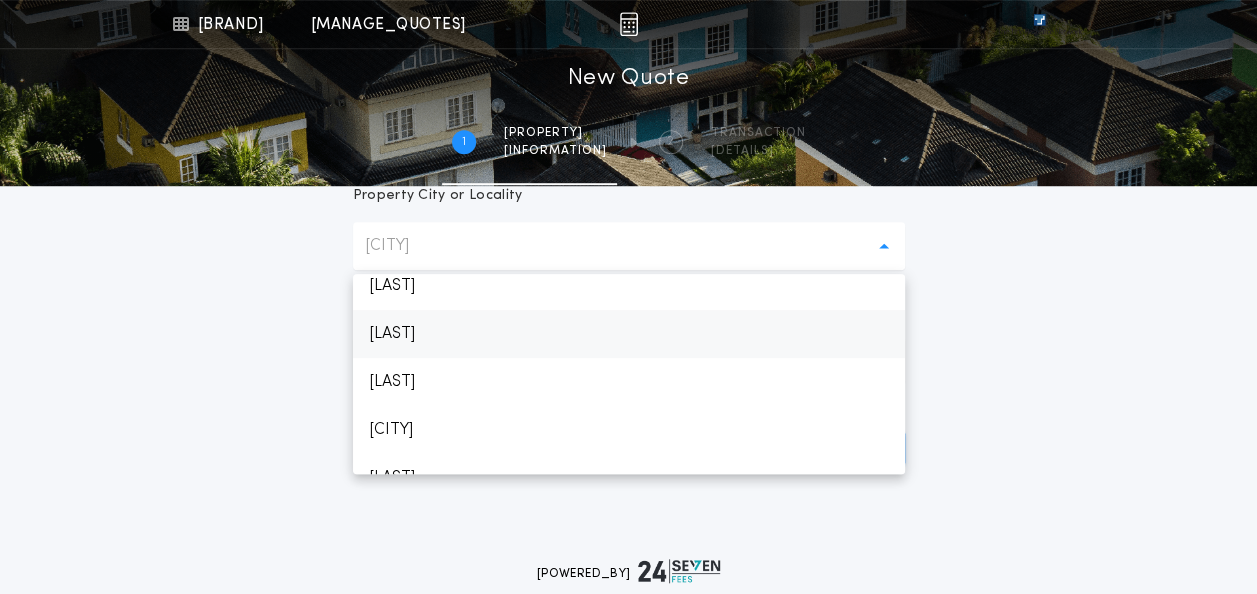 click on "[LAST]" at bounding box center [629, 334] 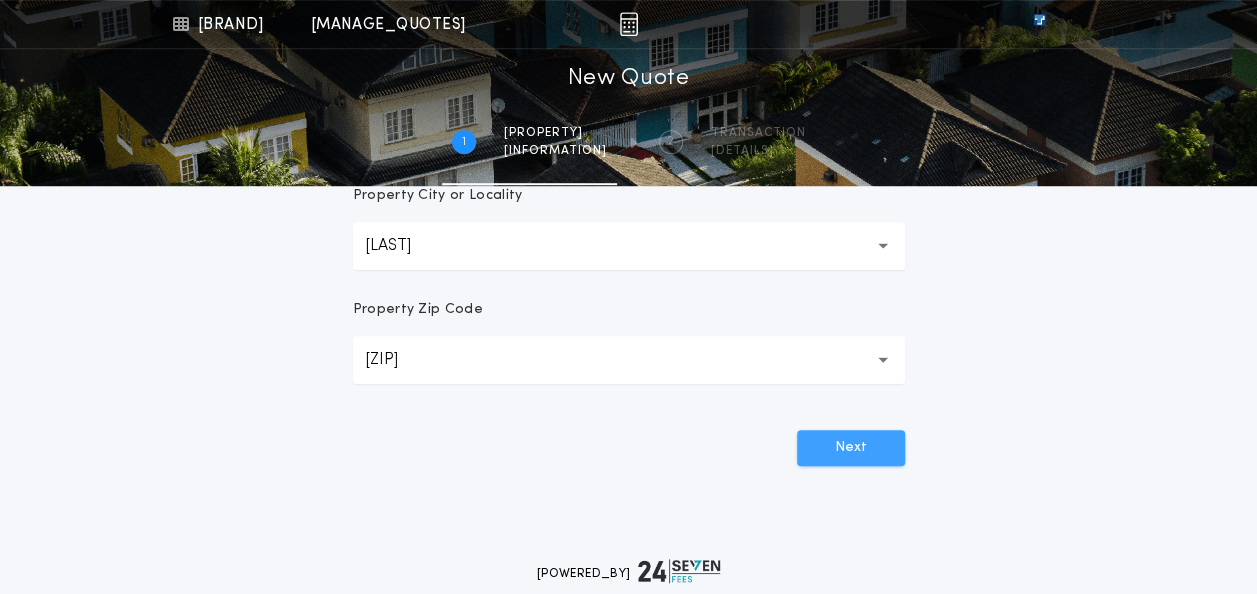 click on "Next" at bounding box center (851, 448) 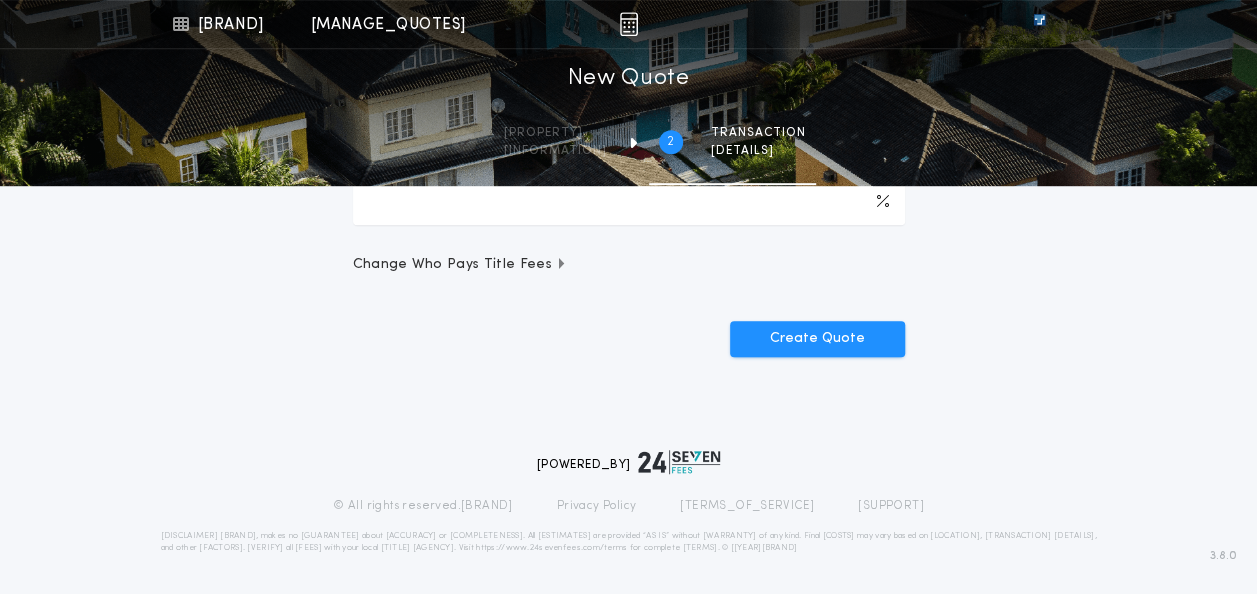 scroll, scrollTop: 0, scrollLeft: 0, axis: both 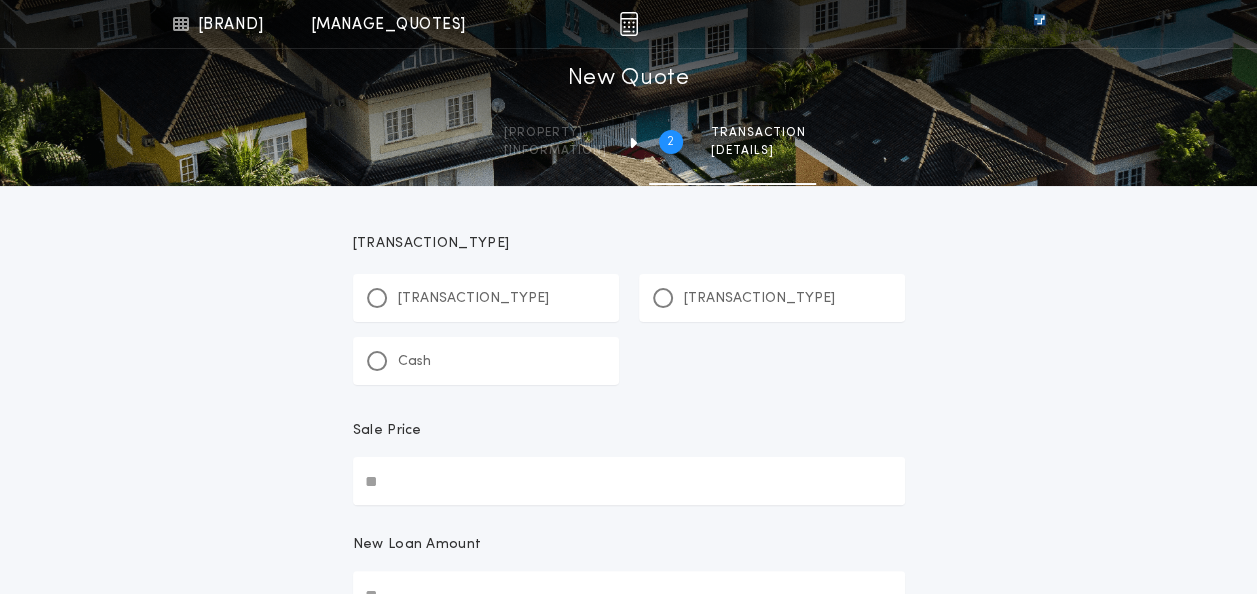 click on "[TRANSACTION_TYPE]" at bounding box center [473, 299] 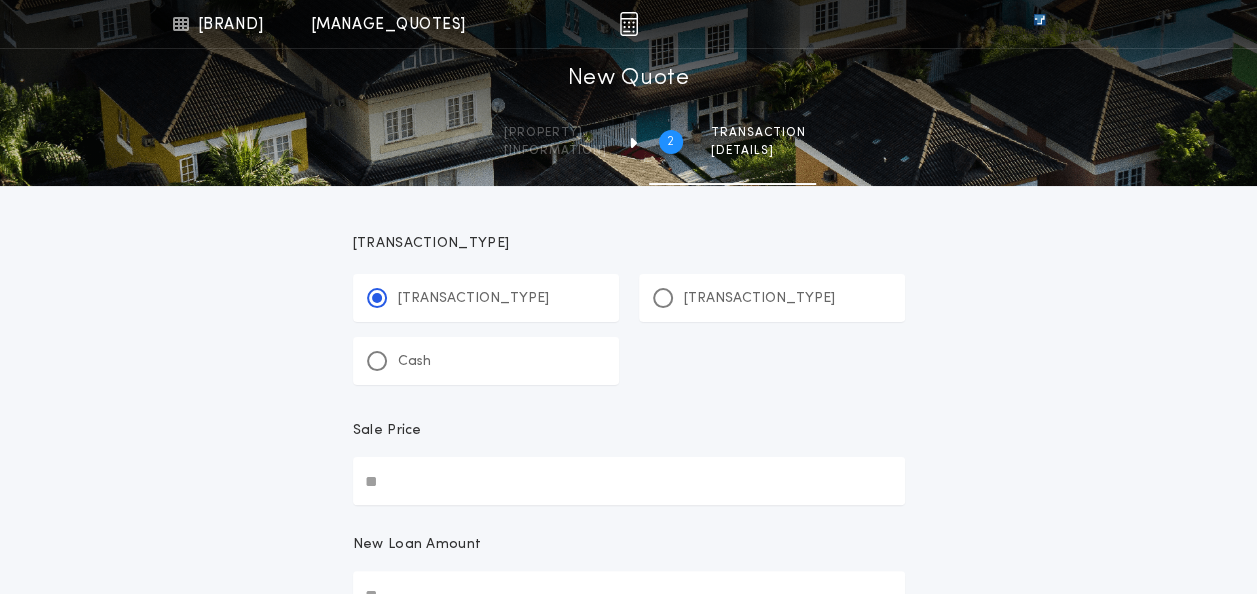 click on "Sale Price" at bounding box center [629, 481] 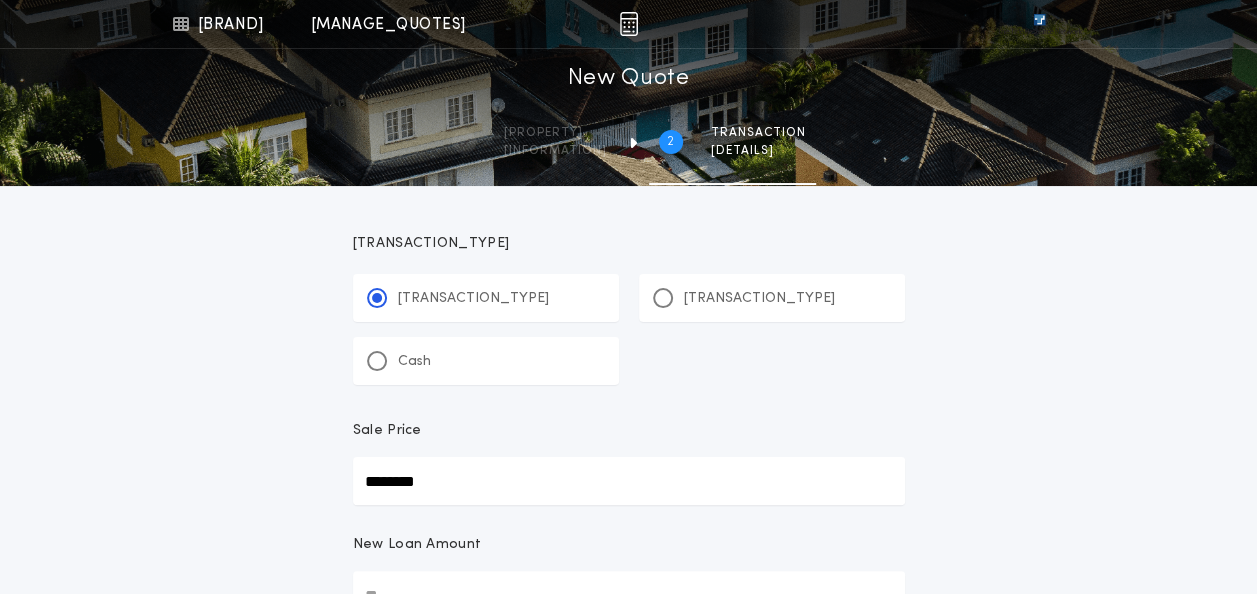 scroll, scrollTop: 200, scrollLeft: 0, axis: vertical 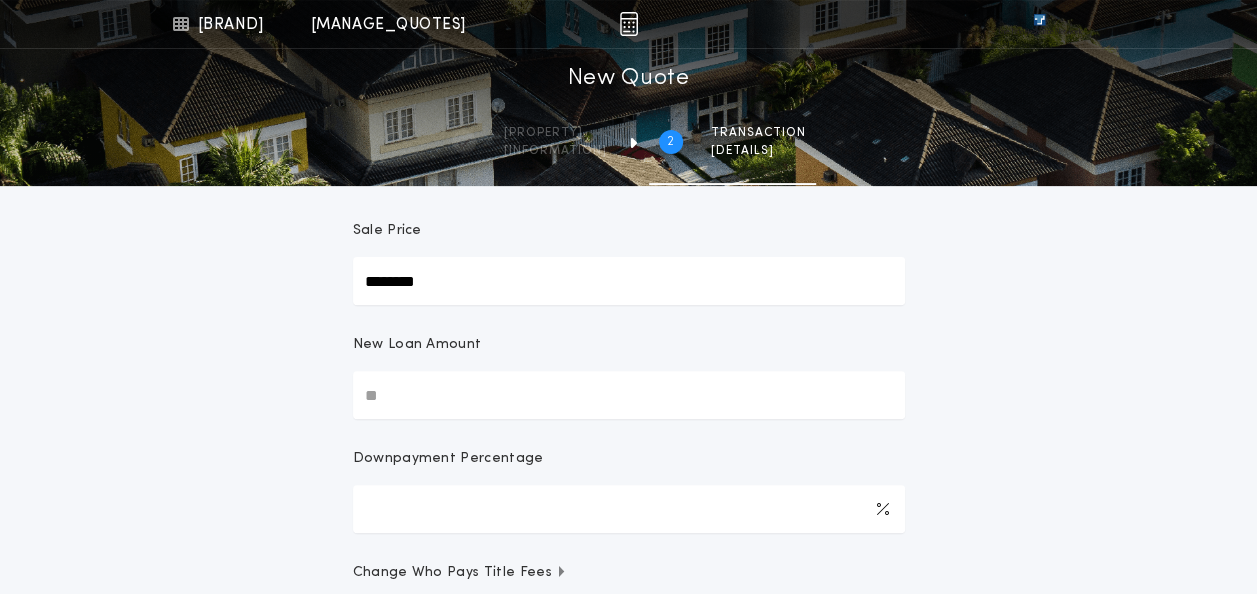 type on "********" 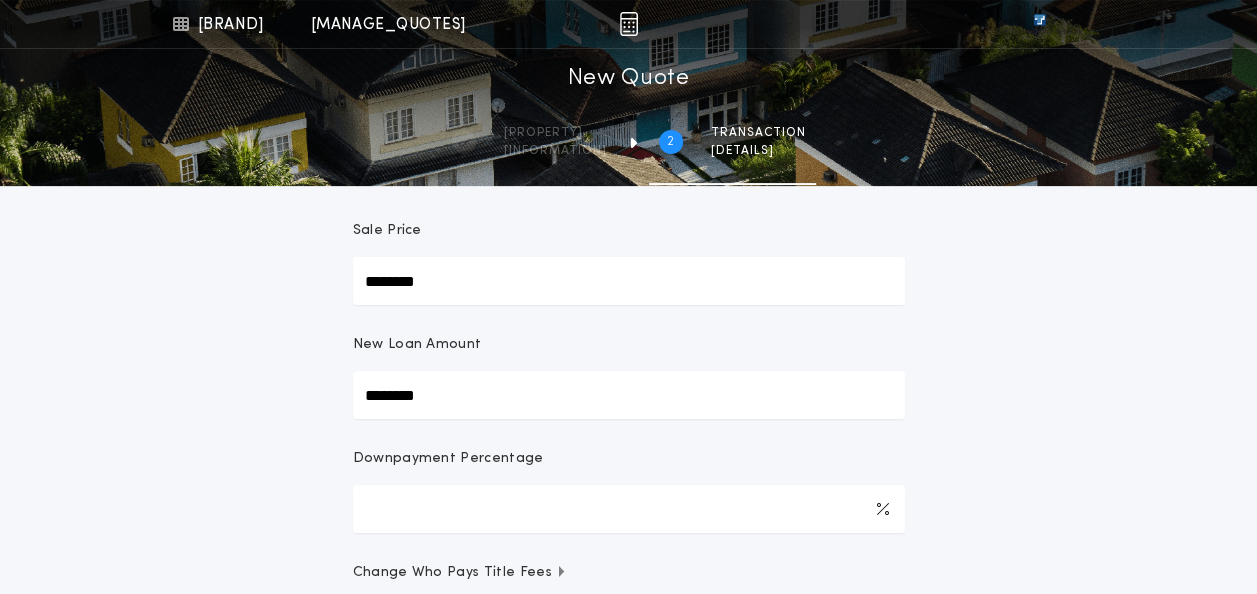 type on "********" 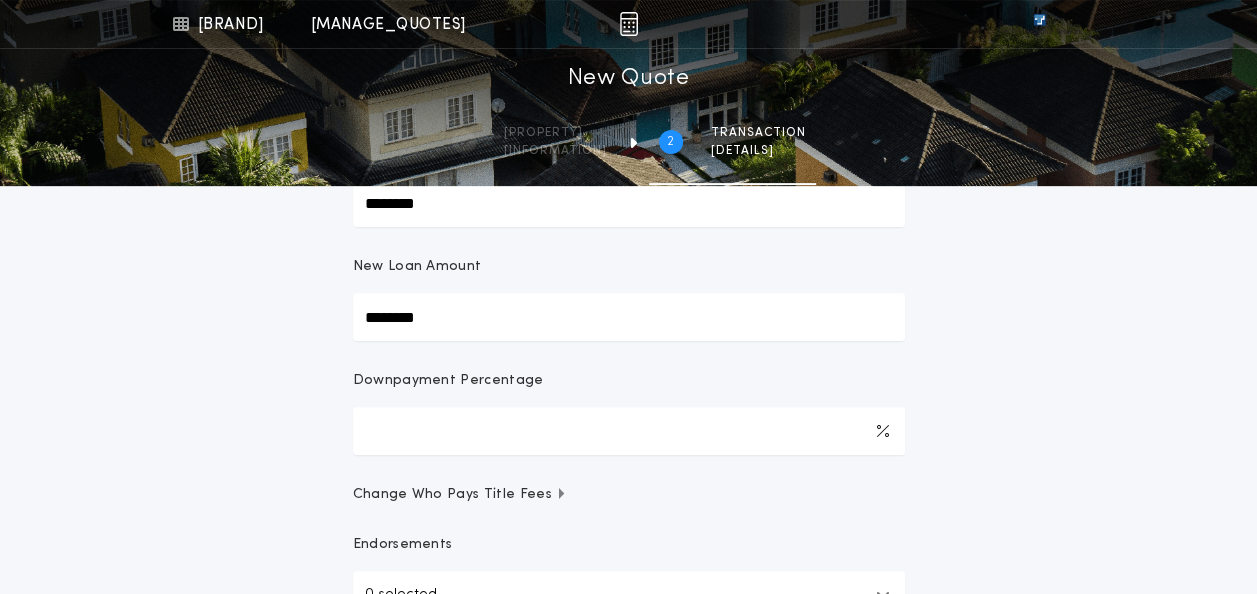 scroll, scrollTop: 400, scrollLeft: 0, axis: vertical 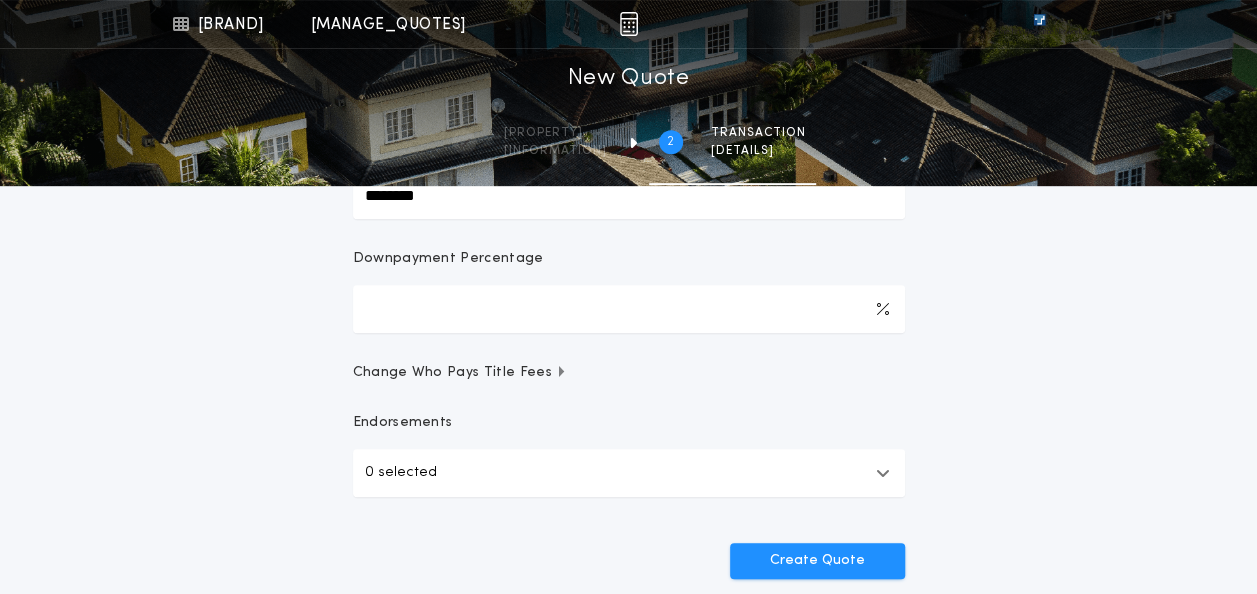click on "0 selected" at bounding box center (629, 473) 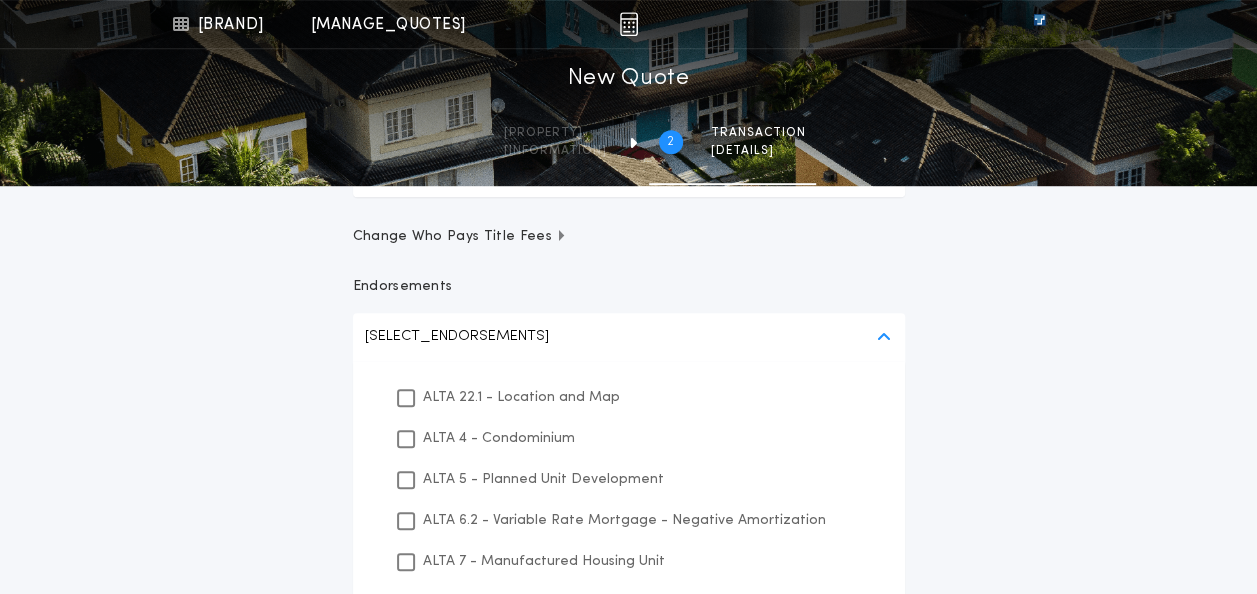 scroll, scrollTop: 600, scrollLeft: 0, axis: vertical 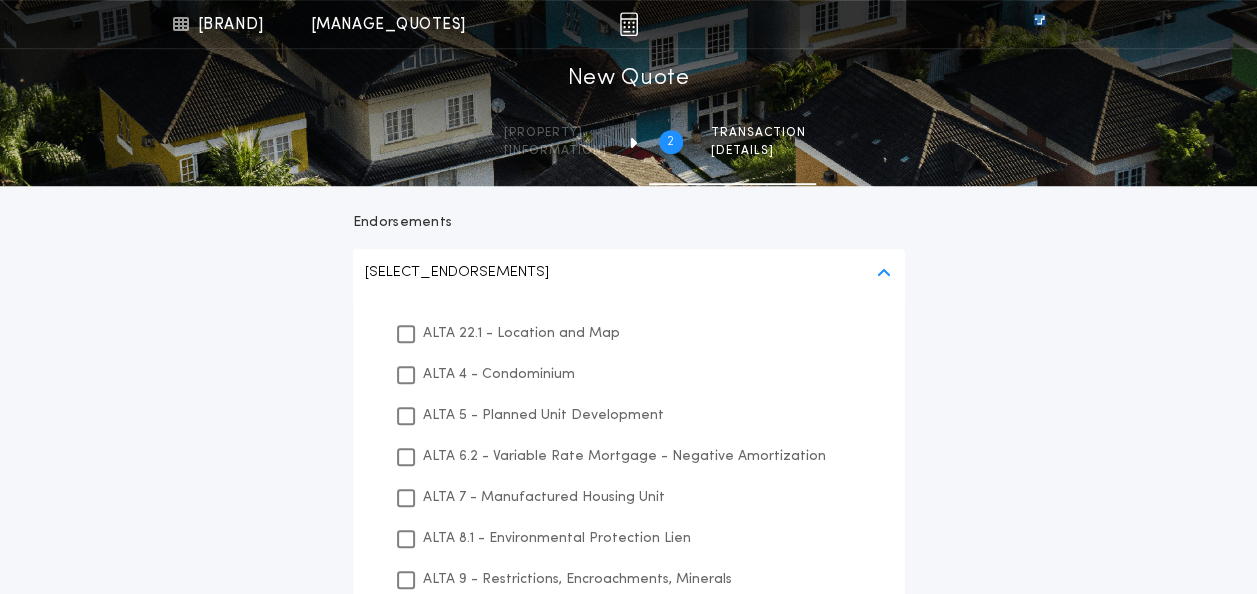 click on "ALTA 22.1 - Location and Map" at bounding box center [521, 333] 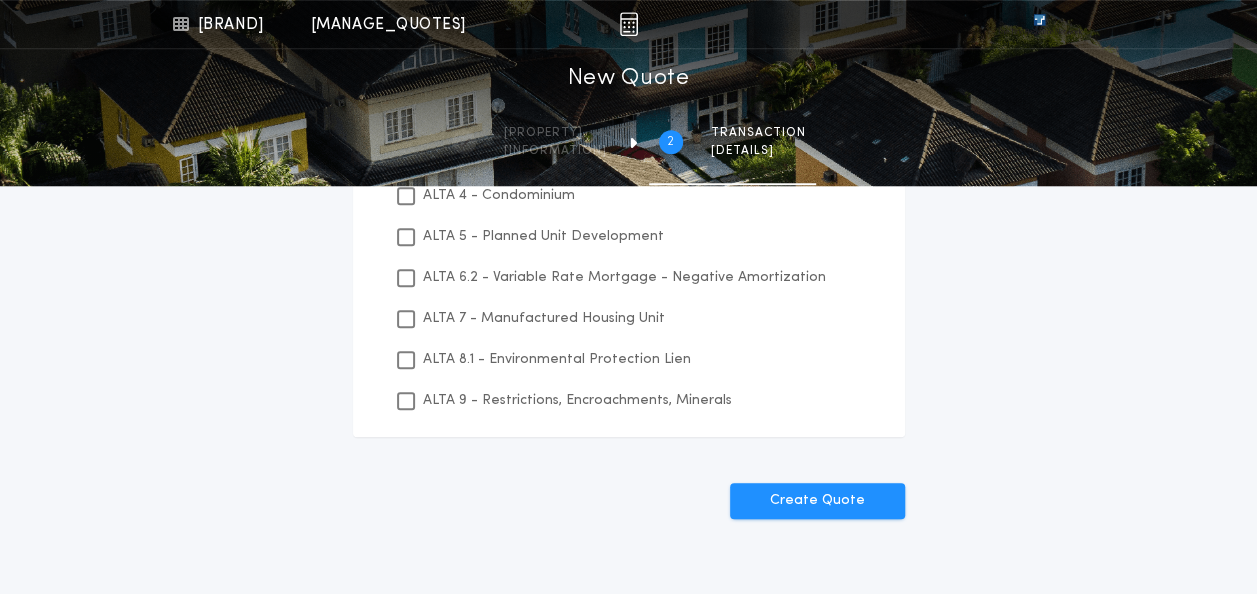scroll, scrollTop: 900, scrollLeft: 0, axis: vertical 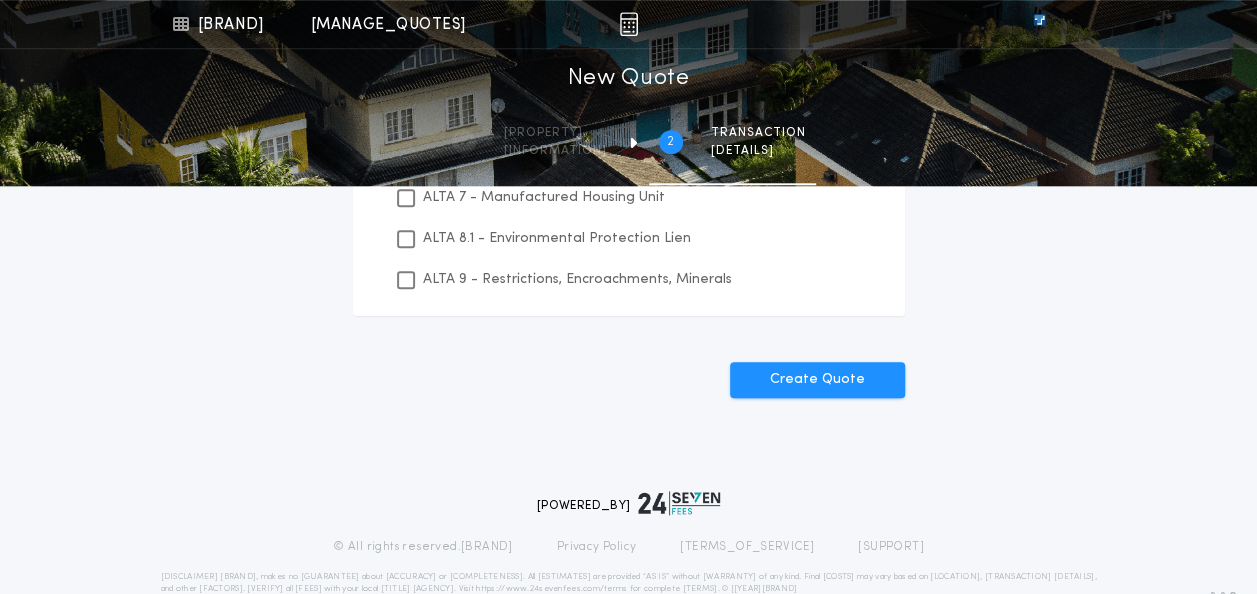 click on "ALTA 8.1 - Environmental Protection Lien" at bounding box center (557, 238) 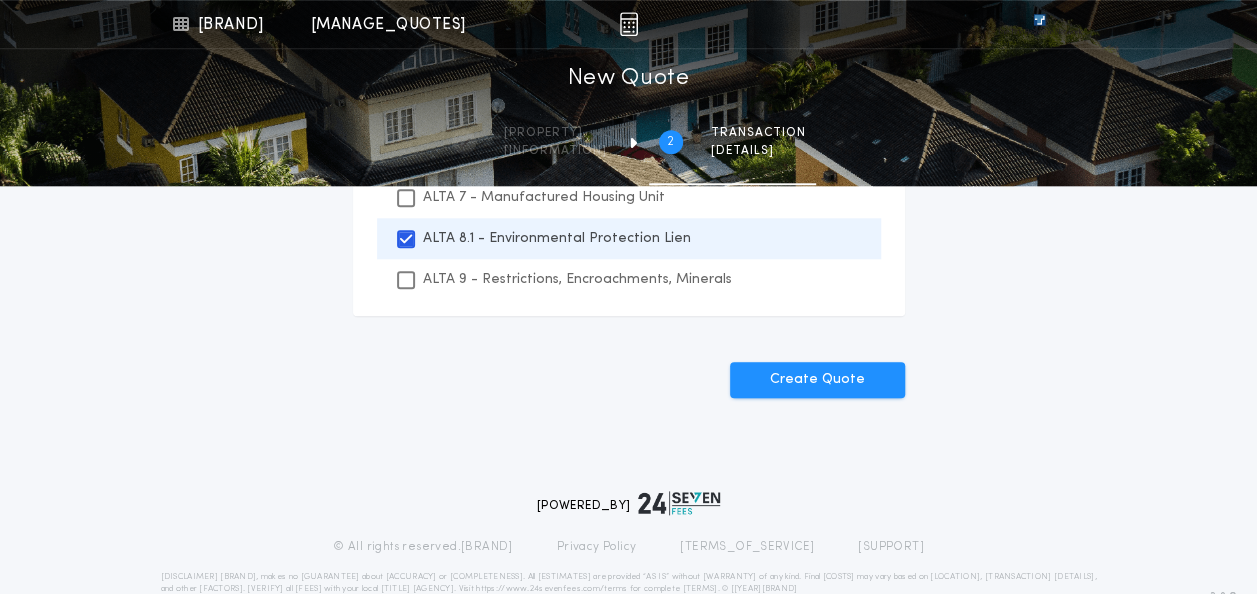 click on "ALTA 9 - Restrictions, Encroachments, Minerals" at bounding box center (629, 279) 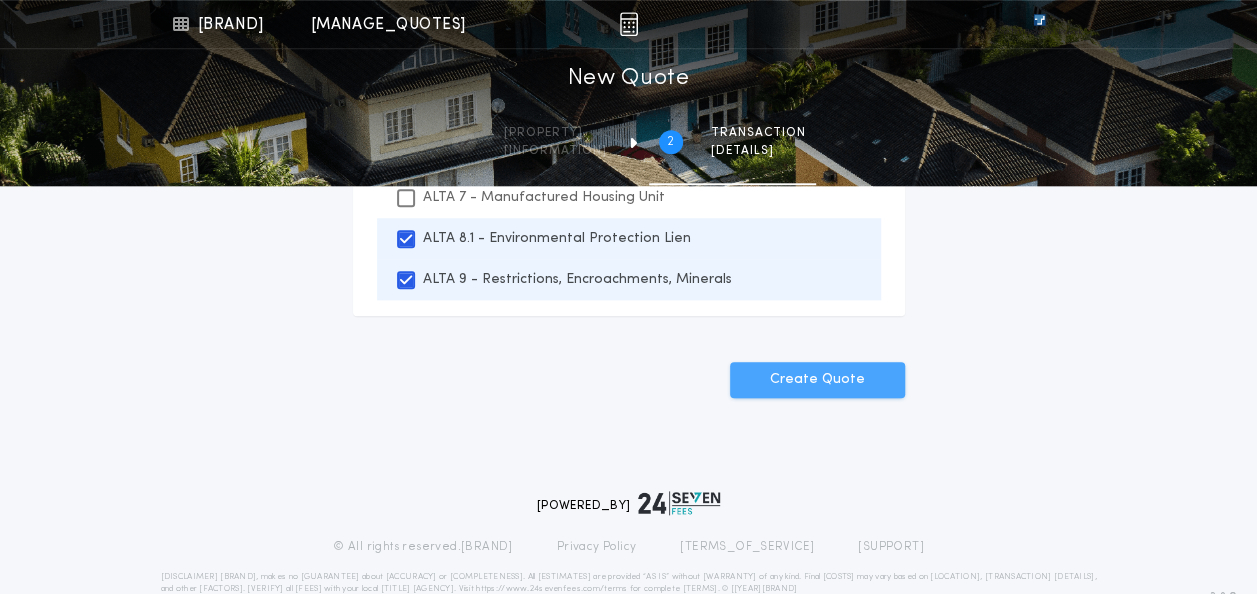 click on "Create Quote" at bounding box center (817, 380) 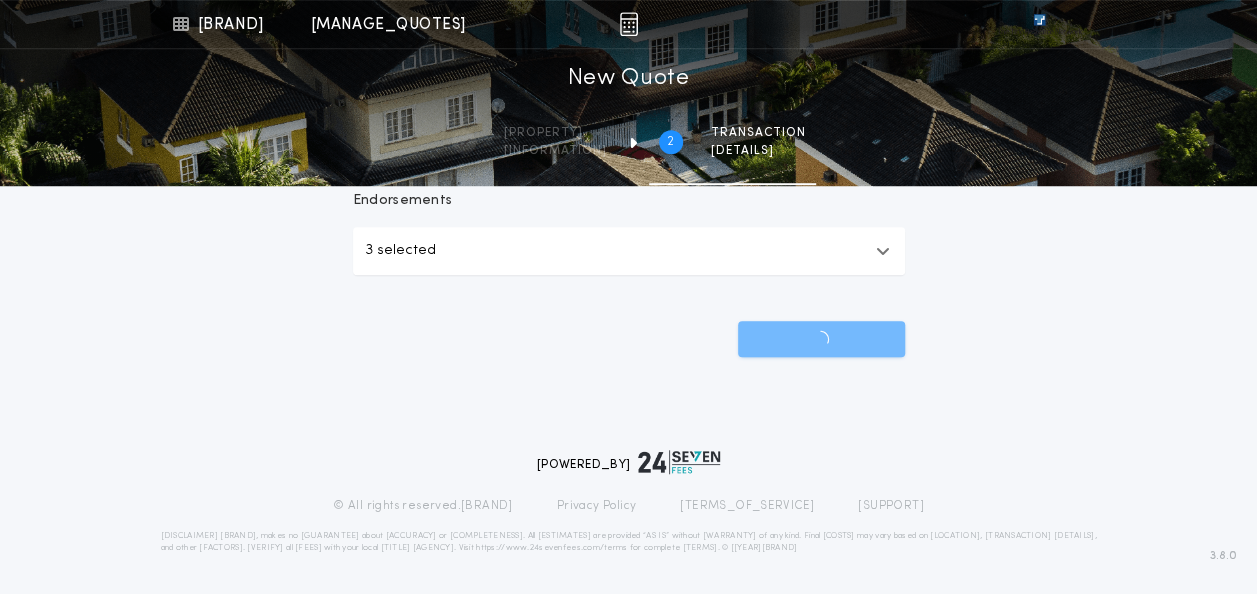 scroll, scrollTop: 622, scrollLeft: 0, axis: vertical 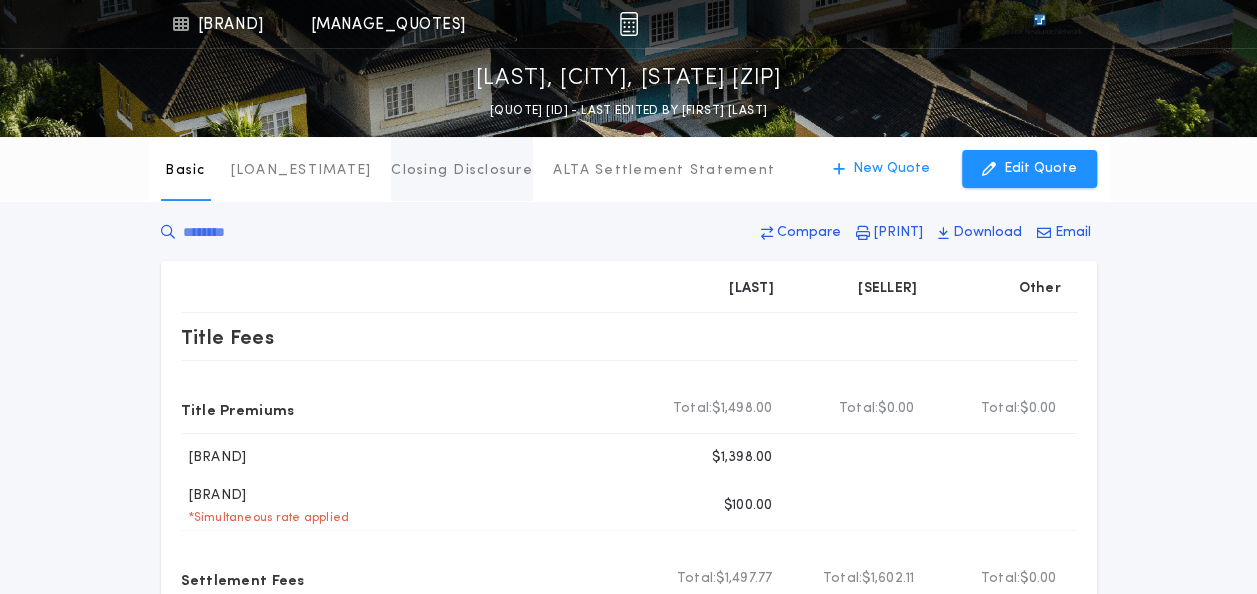 click on "Closing Disclosure" at bounding box center [462, 171] 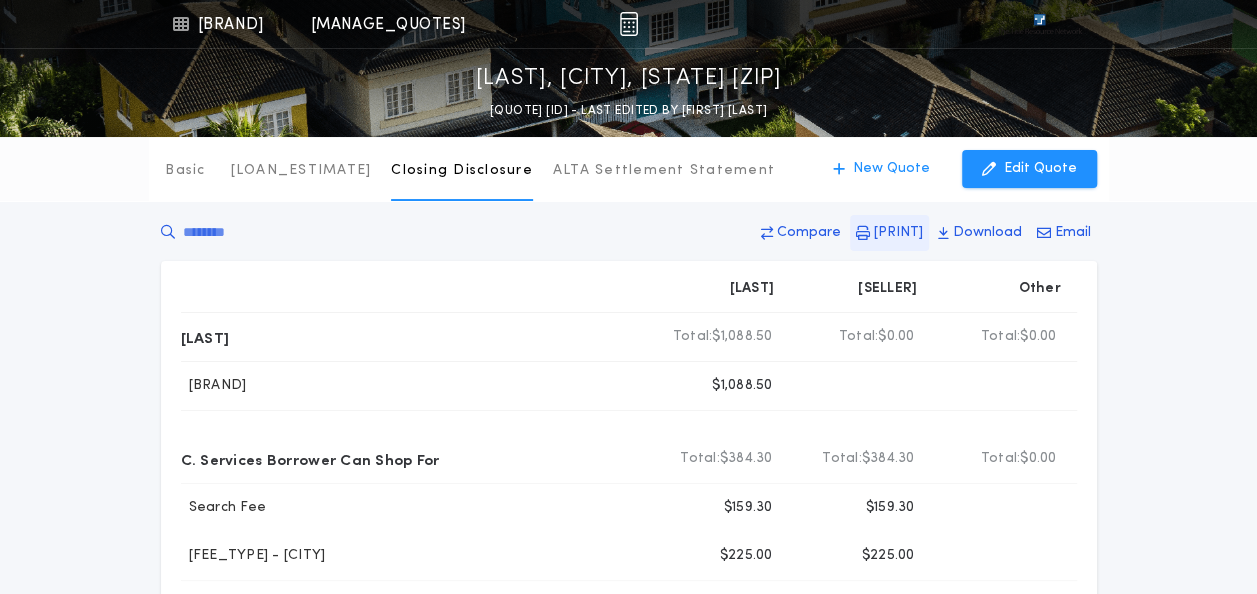 click on "[PRINT]" at bounding box center (809, 233) 